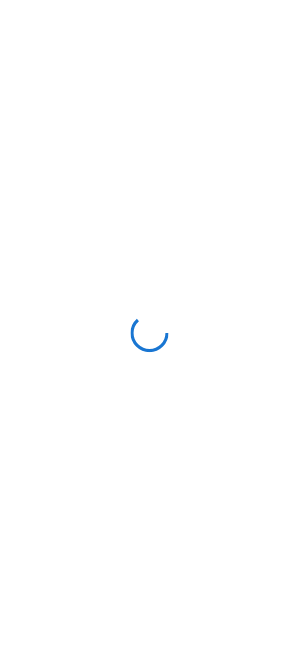 scroll, scrollTop: 0, scrollLeft: 0, axis: both 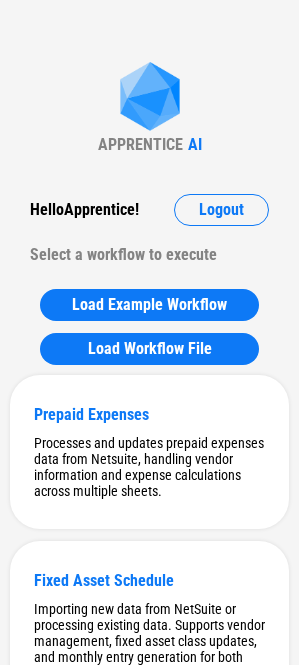click on "APPRENTICE AI Hello  Apprentice ! Logout Select a workflow to execute Load Example Workflow Load Workflow File Prepaid Expenses Processes and updates prepaid expenses data from Netsuite, handling vendor information and expense calculations across multiple sheets. Fixed Asset Schedule Importing new data from NetSuite or processing existing data. Supports vendor management, fixed asset class updates, and monthly entry generation for both Public Holdings and Matador subsidiaries. Payroll Rec Creates payroll reconciliation journal entries including OTTP reclass and benefit journal entries based on bank and benefit data. SBC Rec Performs Share-Based Compensation (SBC) reconciliation for Public Holdings and OTTP entities, including preparation of source sheets, lookup of ADP data, and generation of the required journal entry (JE) sheet for the closing month. Monthly Change in Cash Review This workflow updates the Trial Balance Sheets, as well as the filters on the Cash Transactions Sheet Bank Activity Amex Accrual" at bounding box center [149, 5994] 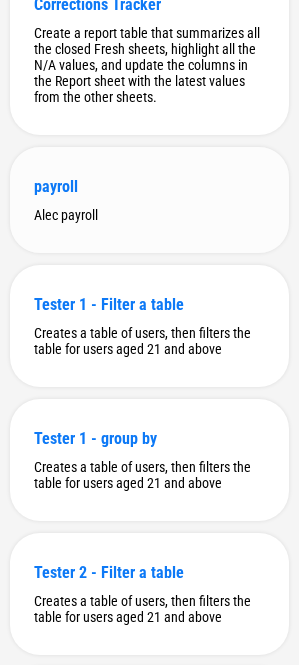 click on "payroll Alec payroll" at bounding box center (149, 200) 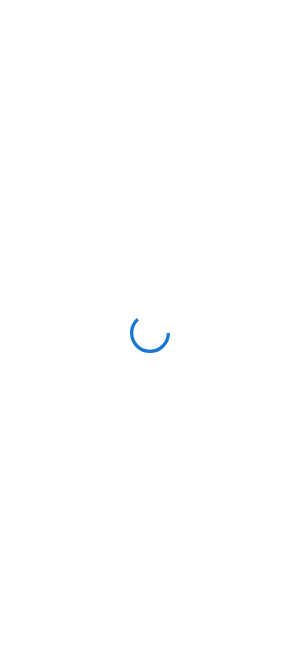 scroll, scrollTop: 0, scrollLeft: 0, axis: both 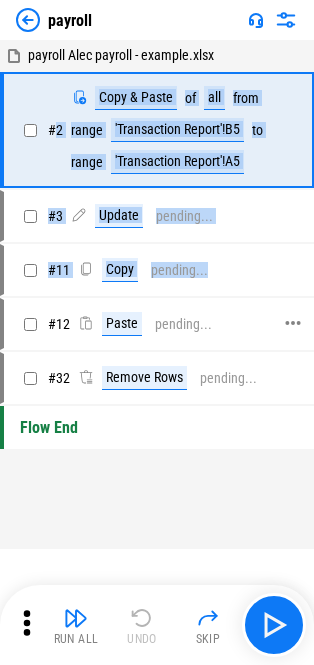 drag, startPoint x: 56, startPoint y: 129, endPoint x: 37, endPoint y: 342, distance: 213.84573 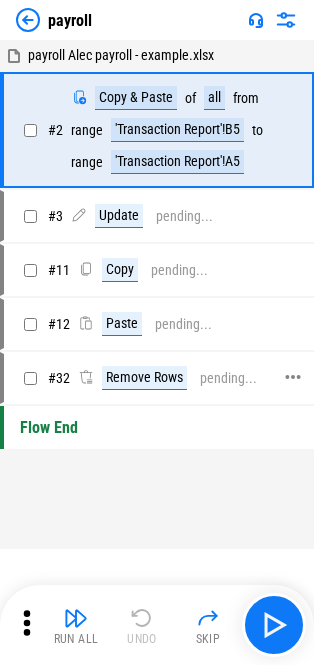 click on "# 32 Remove Rows pending..." at bounding box center [156, 378] 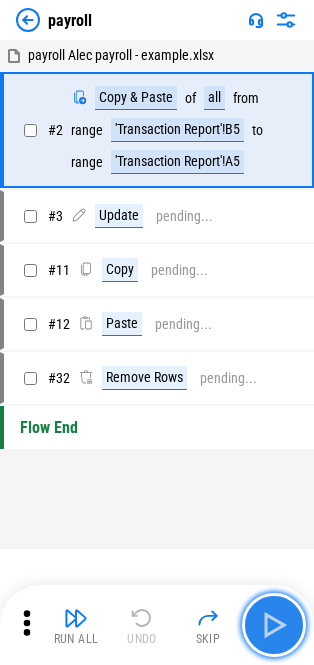 click at bounding box center [274, 625] 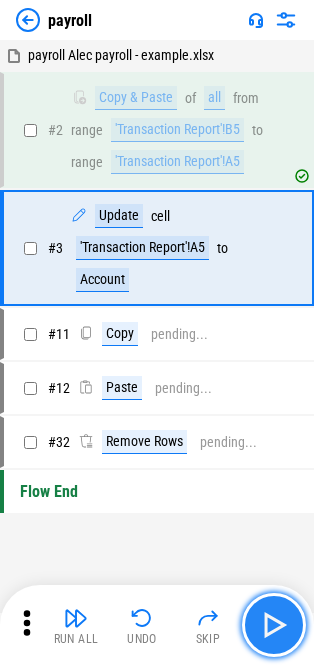click at bounding box center (274, 625) 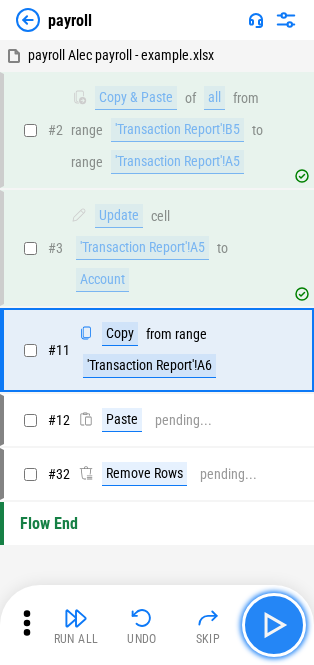 click at bounding box center [274, 625] 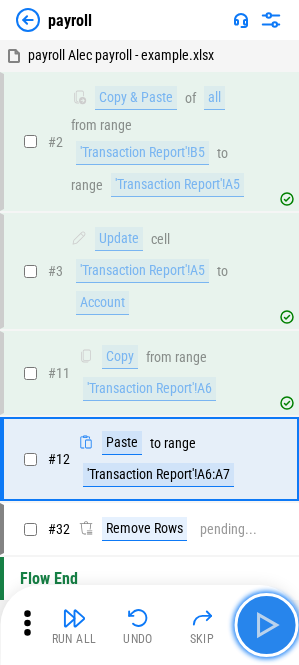 click at bounding box center (266, 625) 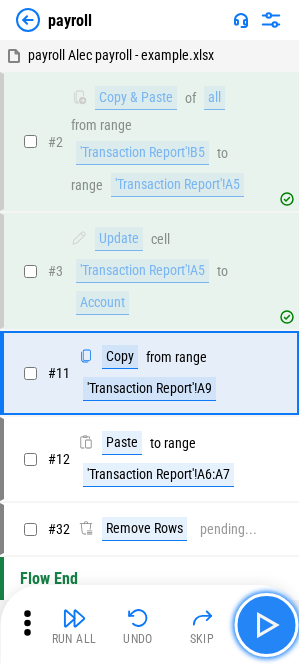 click at bounding box center [266, 625] 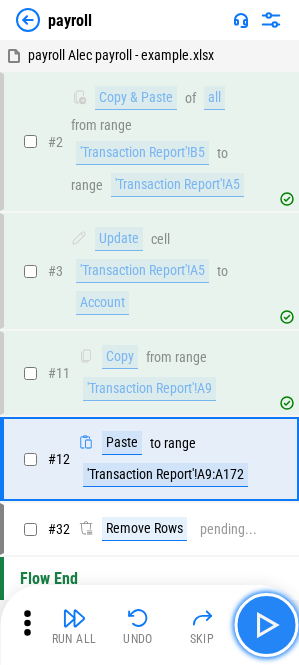 click at bounding box center [266, 625] 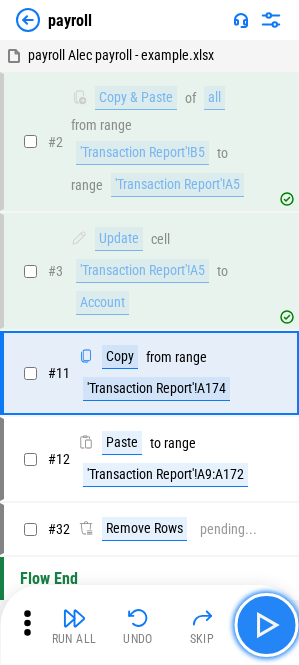 click at bounding box center (266, 625) 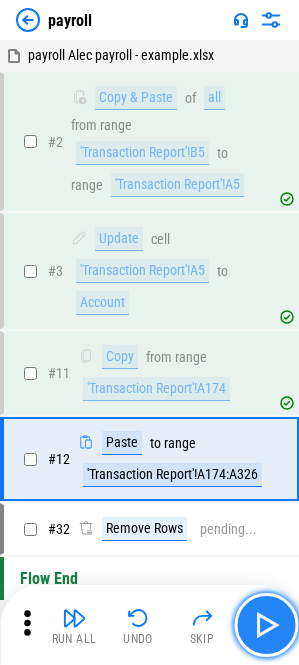 click at bounding box center (266, 625) 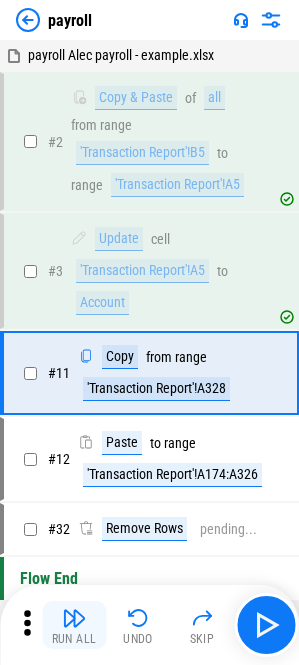 click on "Run All" at bounding box center [74, 625] 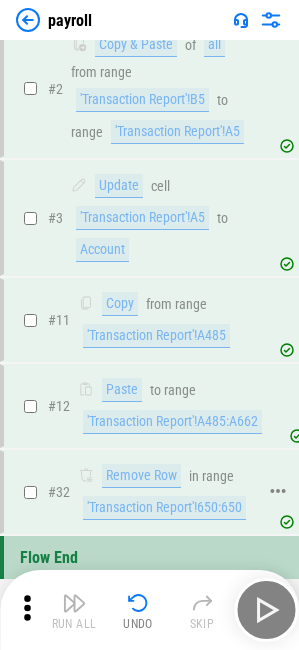 scroll, scrollTop: 82, scrollLeft: 0, axis: vertical 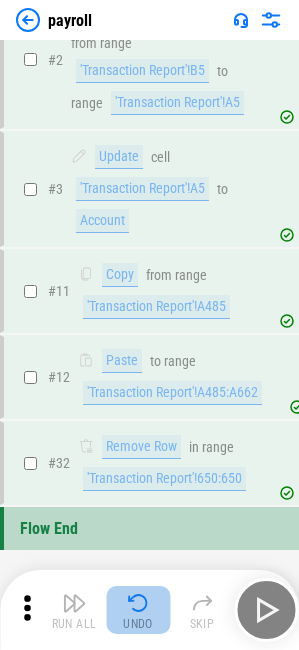 click at bounding box center (138, 603) 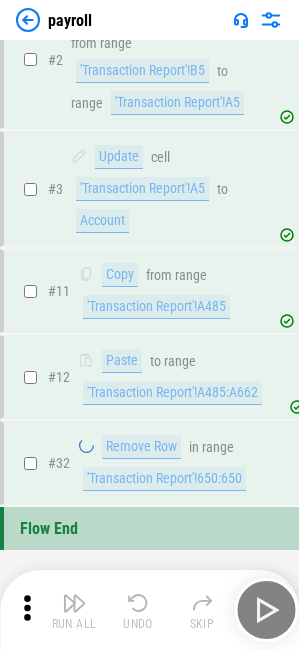 click on "Run All Undo Skip" at bounding box center [151, 610] 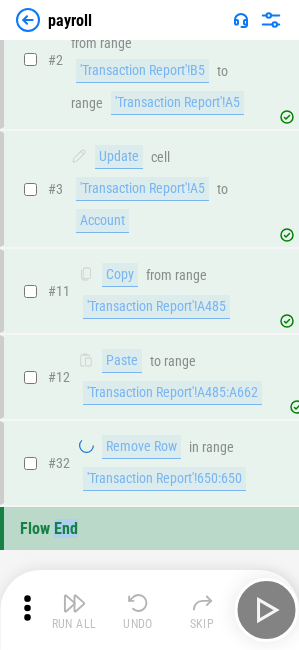 click on "Run All Undo Skip" at bounding box center (151, 610) 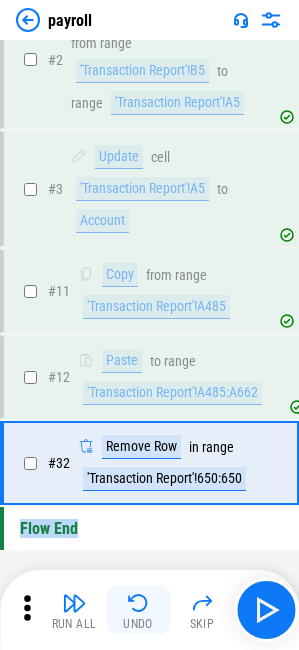 click at bounding box center (138, 603) 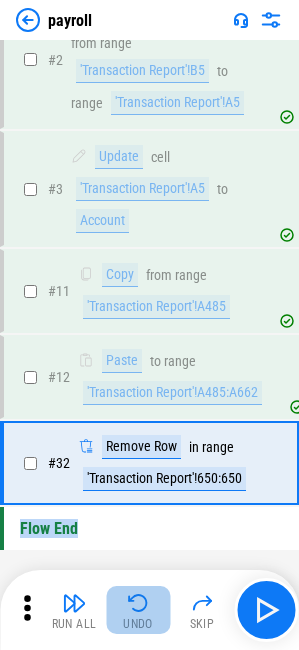 click at bounding box center (138, 603) 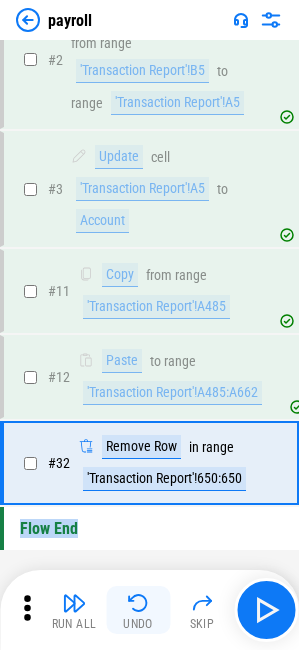 click at bounding box center [138, 603] 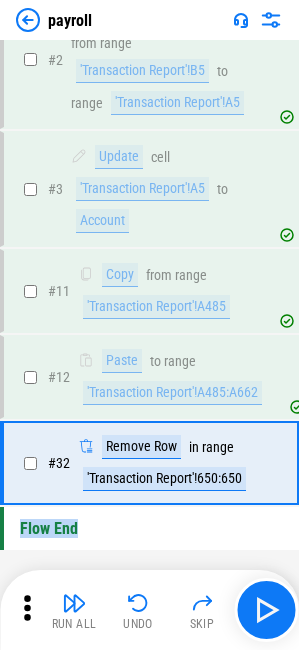 click at bounding box center (138, 603) 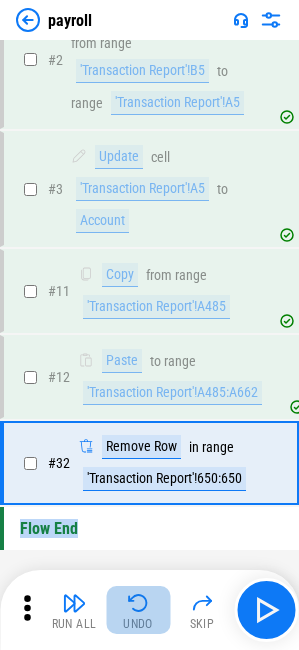 click at bounding box center [138, 603] 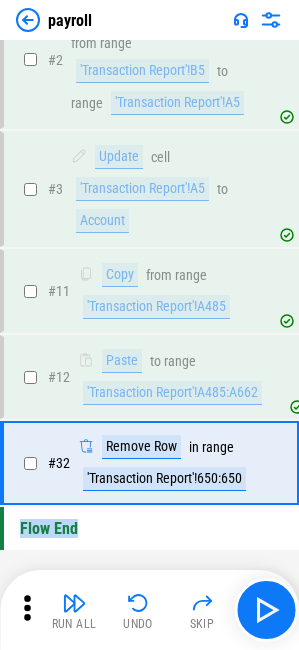 click at bounding box center [138, 603] 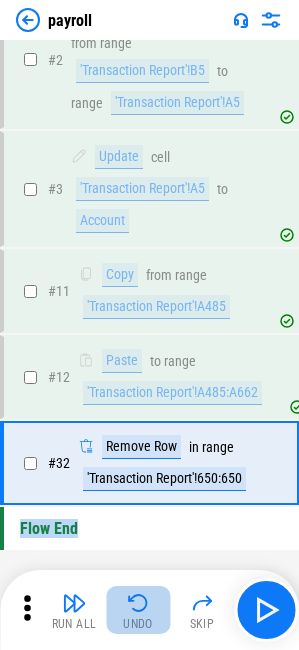click at bounding box center [138, 603] 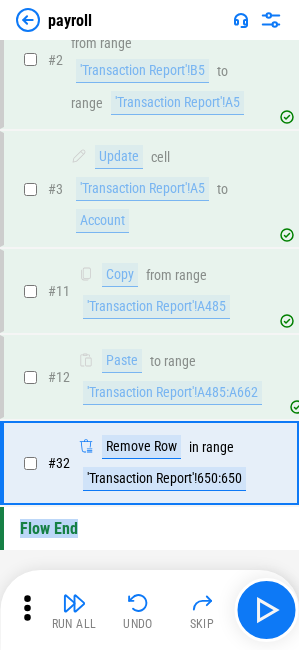 click at bounding box center [138, 603] 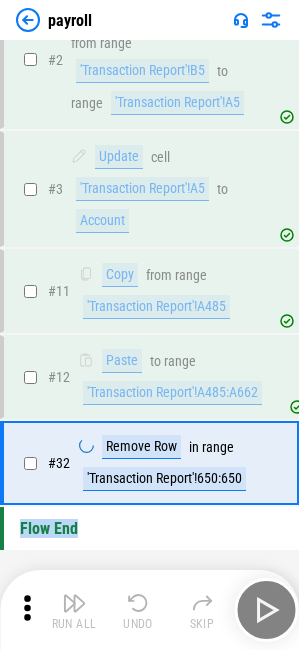 click at bounding box center (138, 603) 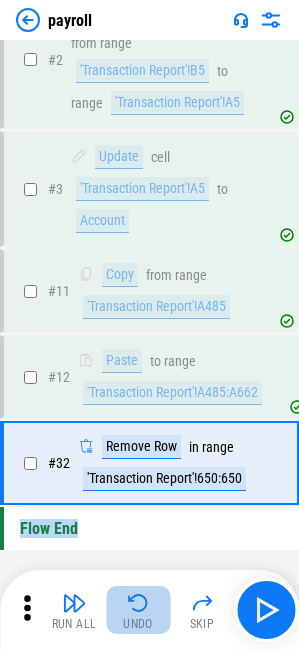 click at bounding box center [138, 603] 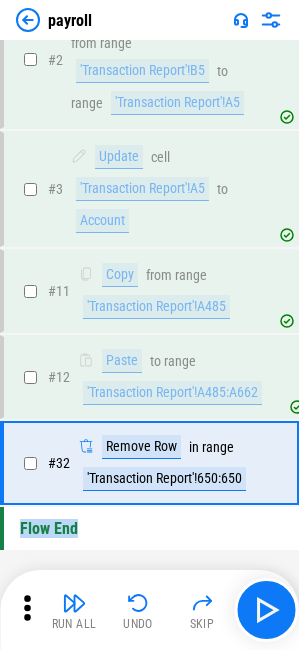 click at bounding box center [138, 603] 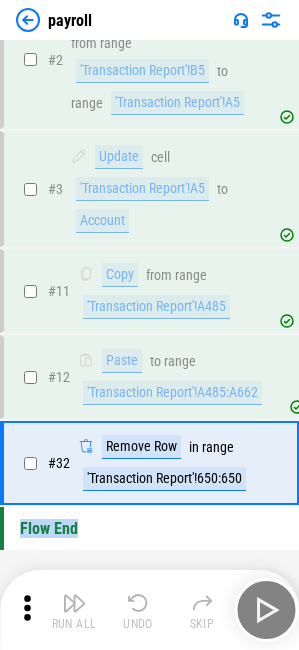 scroll, scrollTop: 67, scrollLeft: 0, axis: vertical 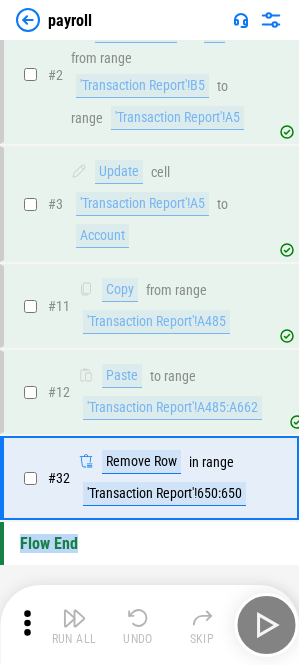 click on "Run All Undo Skip" at bounding box center [151, 625] 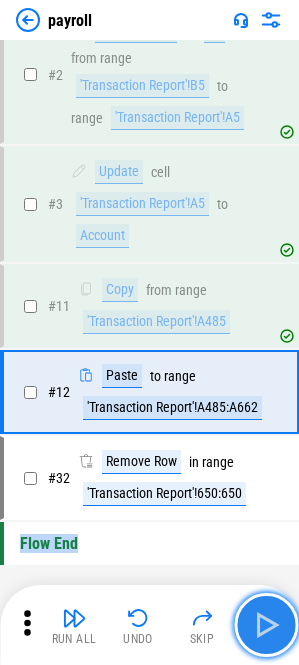 click at bounding box center [266, 625] 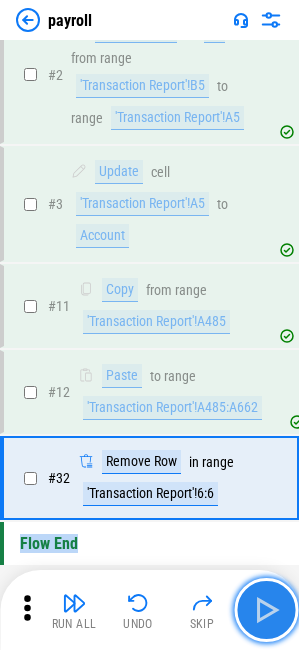 click at bounding box center (266, 610) 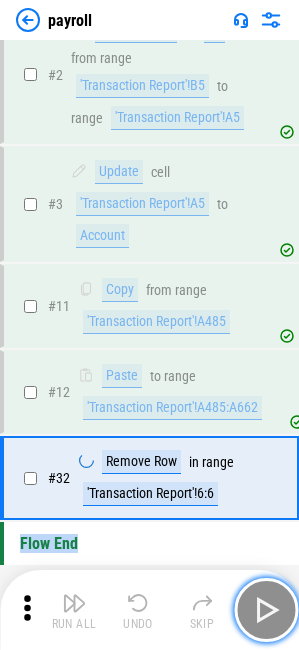 click at bounding box center [266, 610] 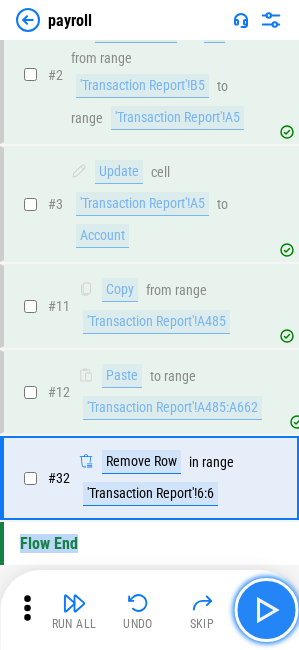 click at bounding box center [266, 610] 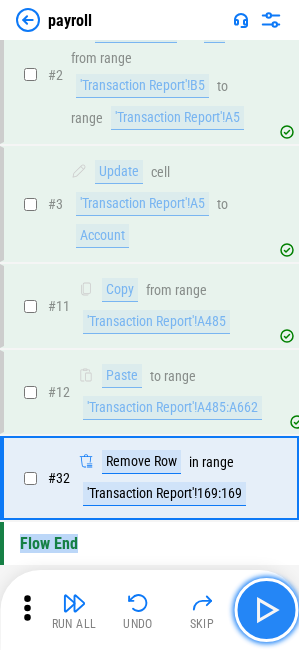 click at bounding box center [266, 610] 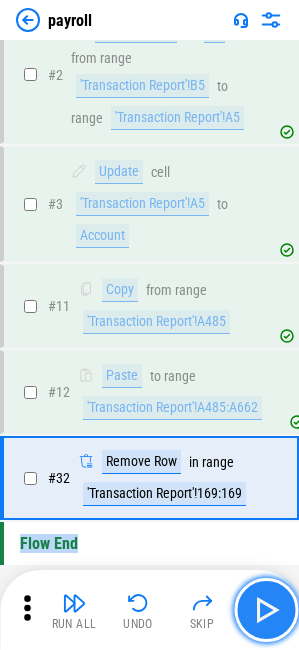 click at bounding box center (266, 610) 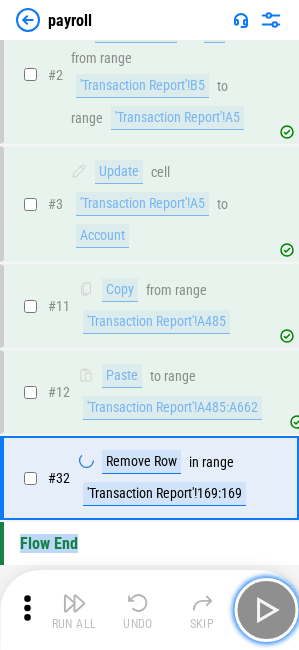 click at bounding box center (266, 610) 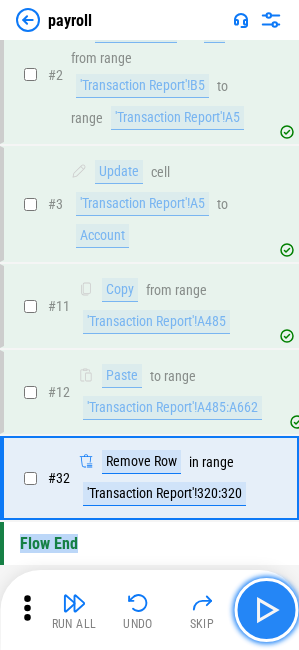 click at bounding box center [266, 610] 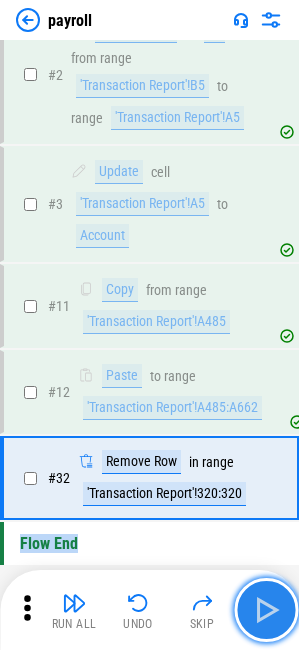 click at bounding box center (266, 610) 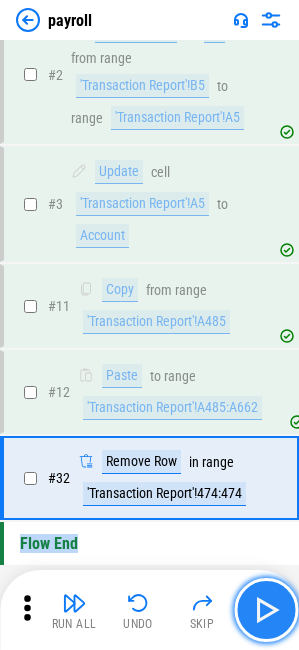 click at bounding box center (266, 610) 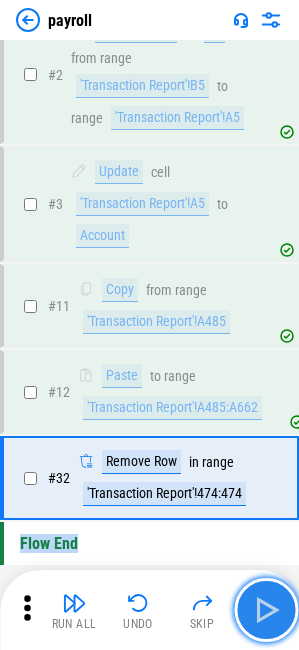 click at bounding box center [266, 610] 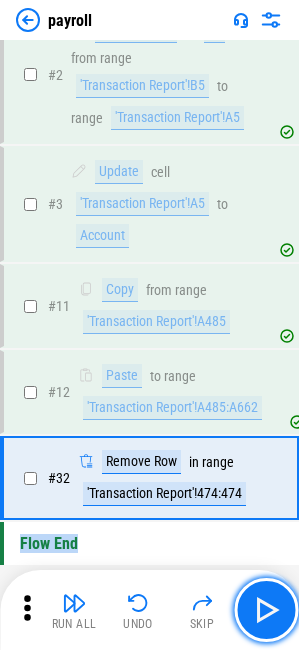 click at bounding box center (266, 610) 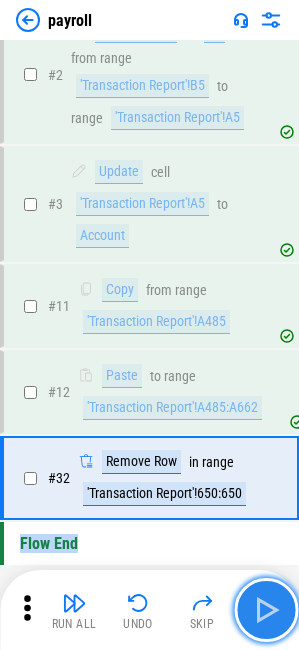 click at bounding box center (266, 610) 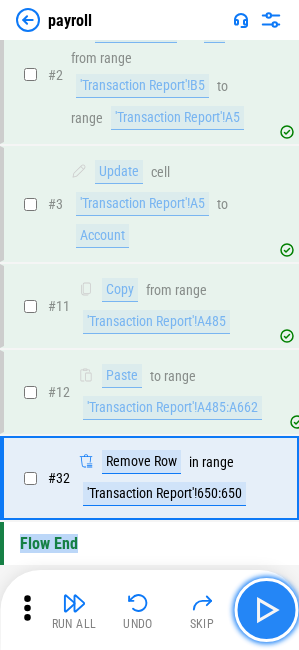 click at bounding box center (266, 610) 